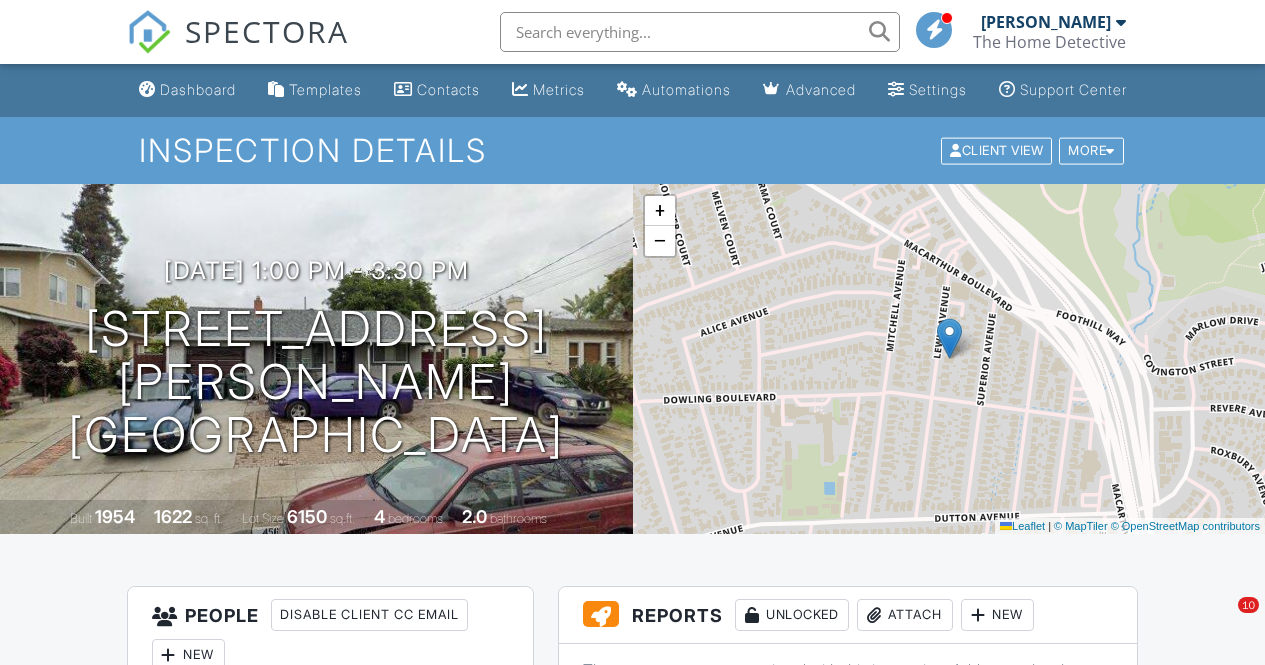 scroll, scrollTop: 0, scrollLeft: 0, axis: both 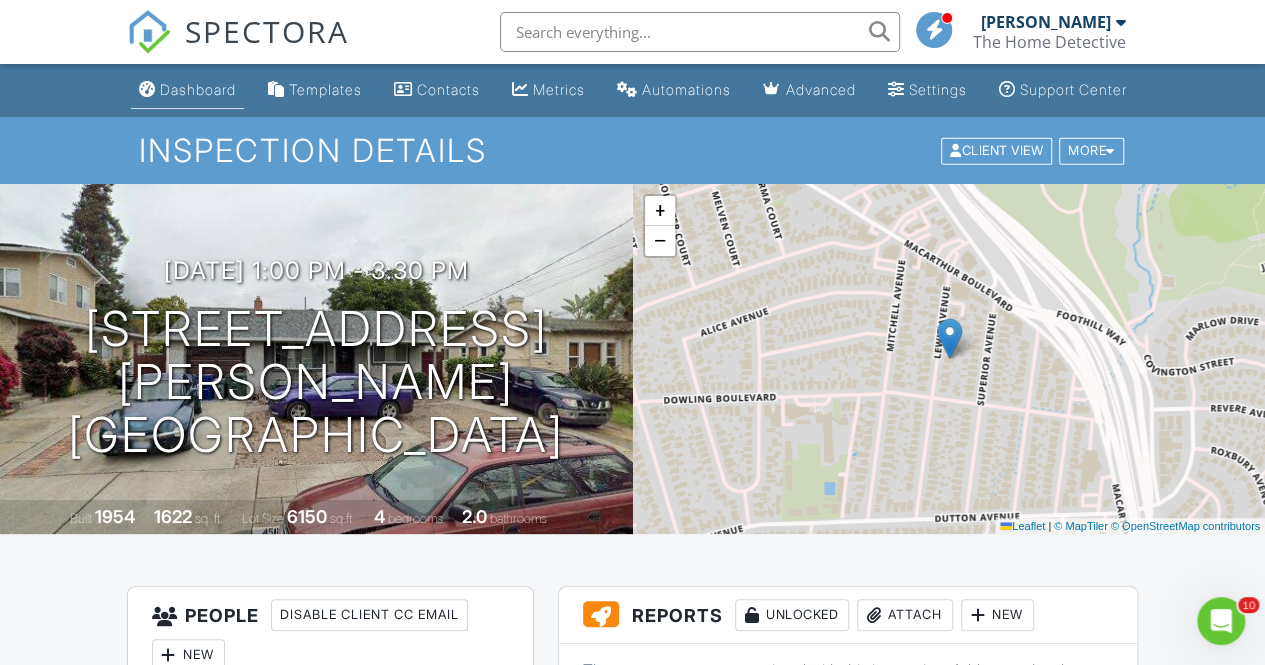 click on "Dashboard" at bounding box center [198, 89] 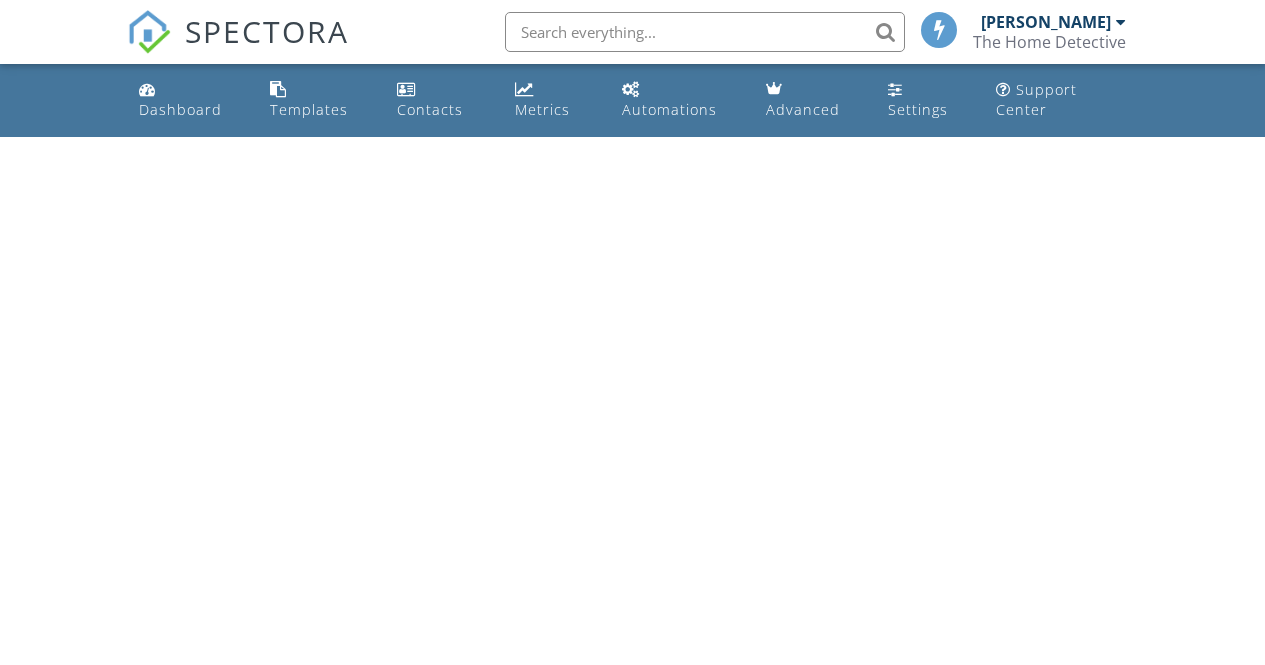 scroll, scrollTop: 0, scrollLeft: 0, axis: both 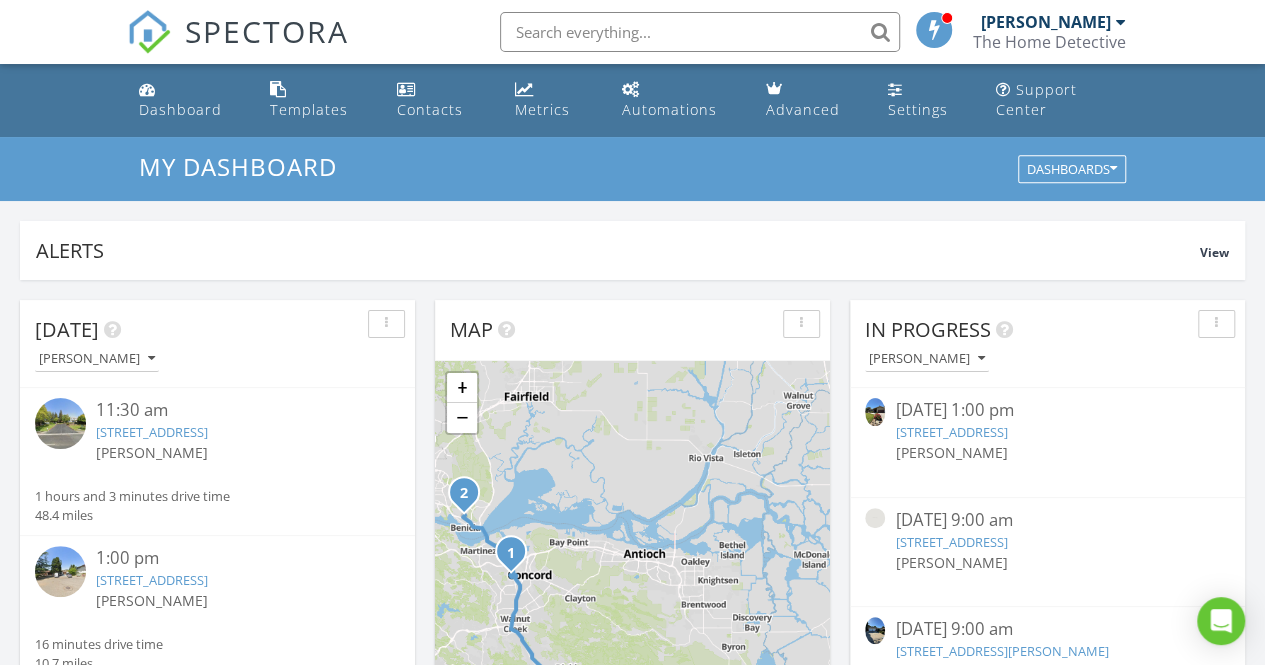 click on "07/02/25 1:00 pm" at bounding box center [1047, 410] 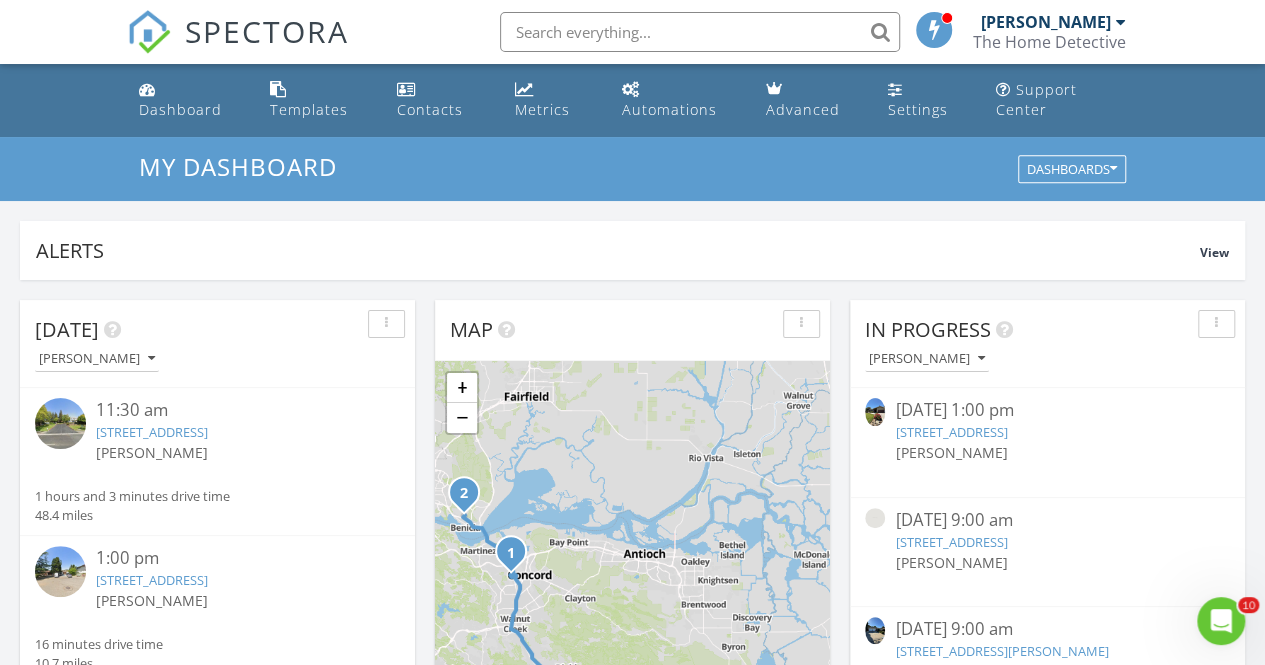 scroll, scrollTop: 0, scrollLeft: 0, axis: both 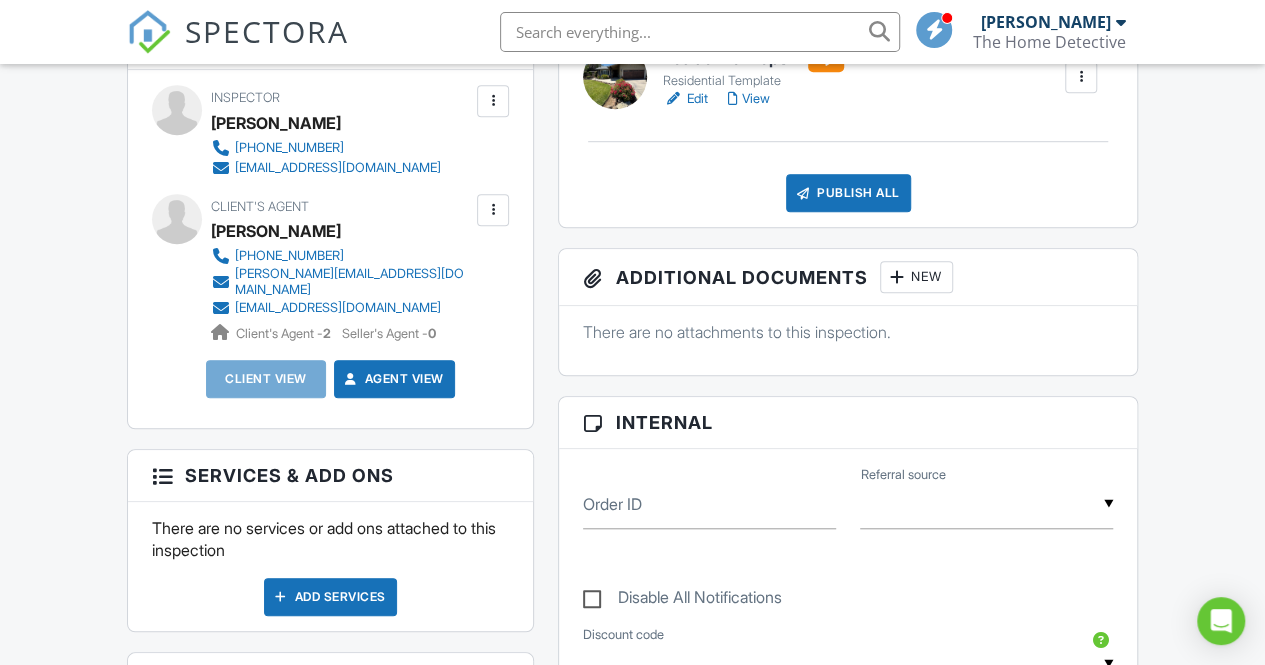 drag, startPoint x: 1272, startPoint y: 116, endPoint x: 1271, endPoint y: 264, distance: 148.00337 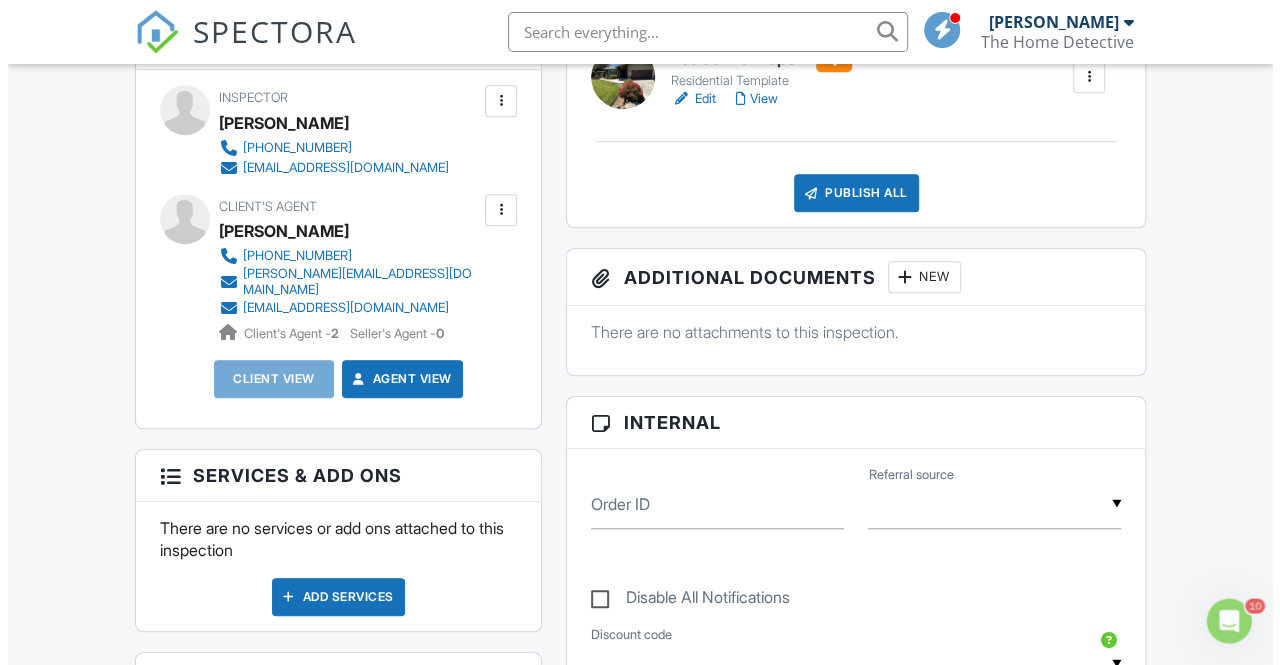 scroll, scrollTop: 0, scrollLeft: 0, axis: both 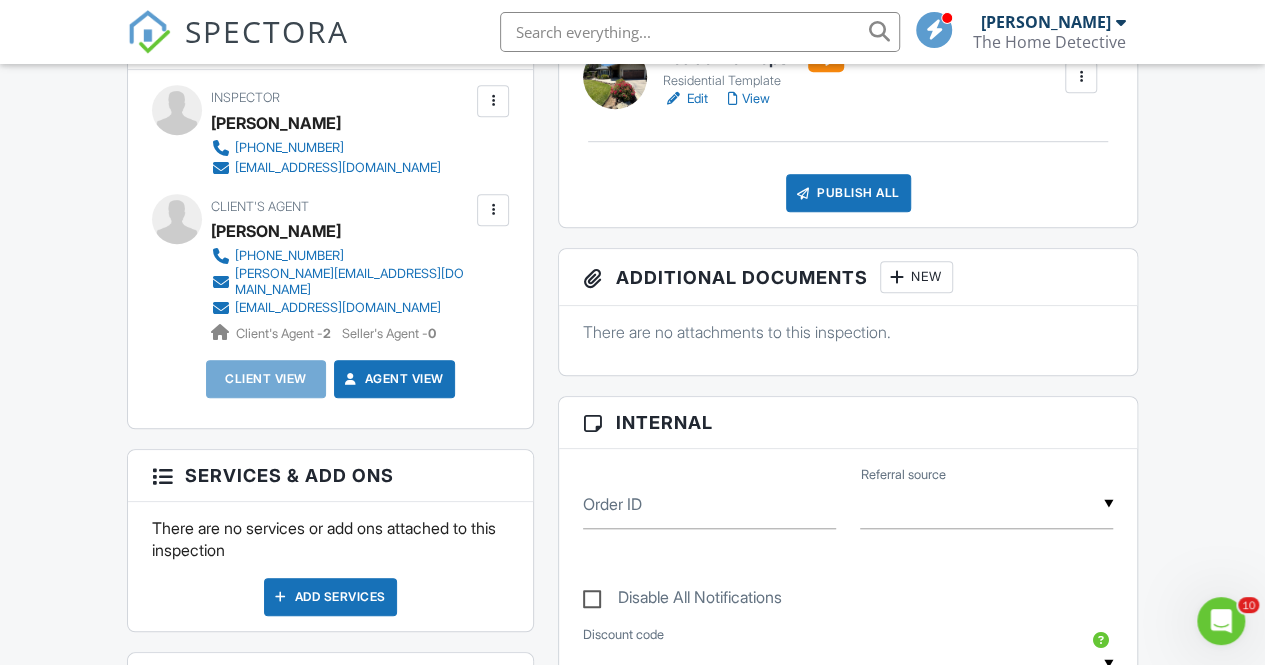 click on "Publish All" at bounding box center (848, 193) 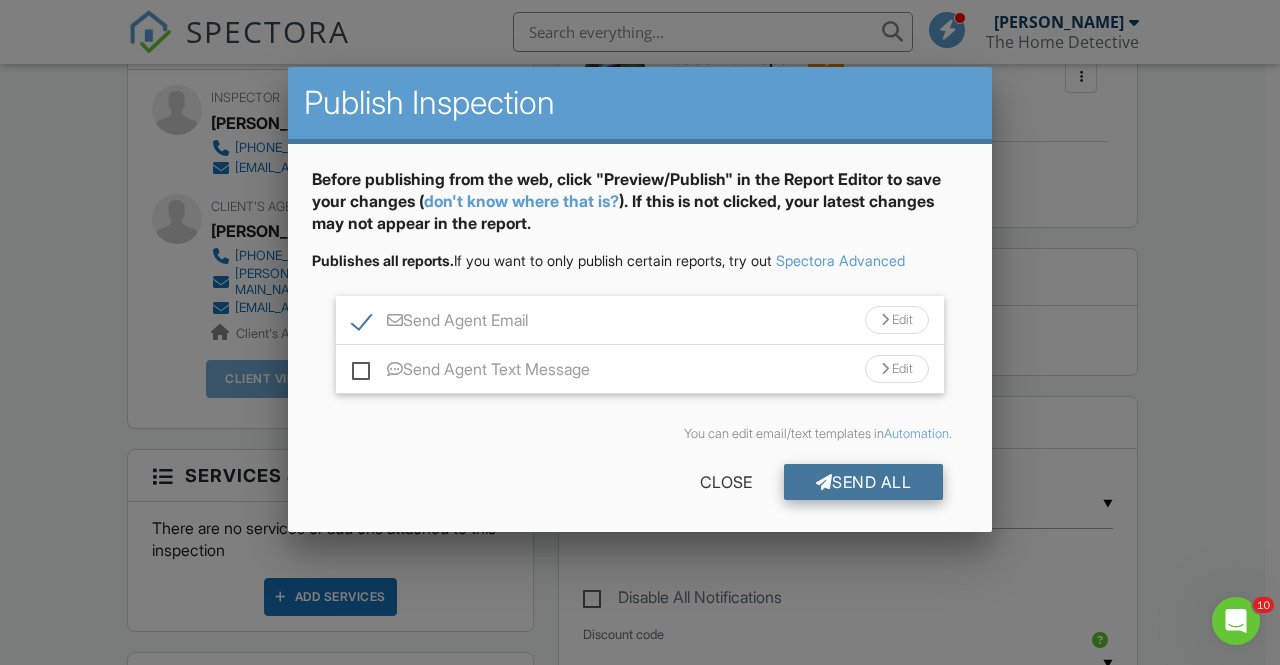 click on "Send All" at bounding box center [864, 482] 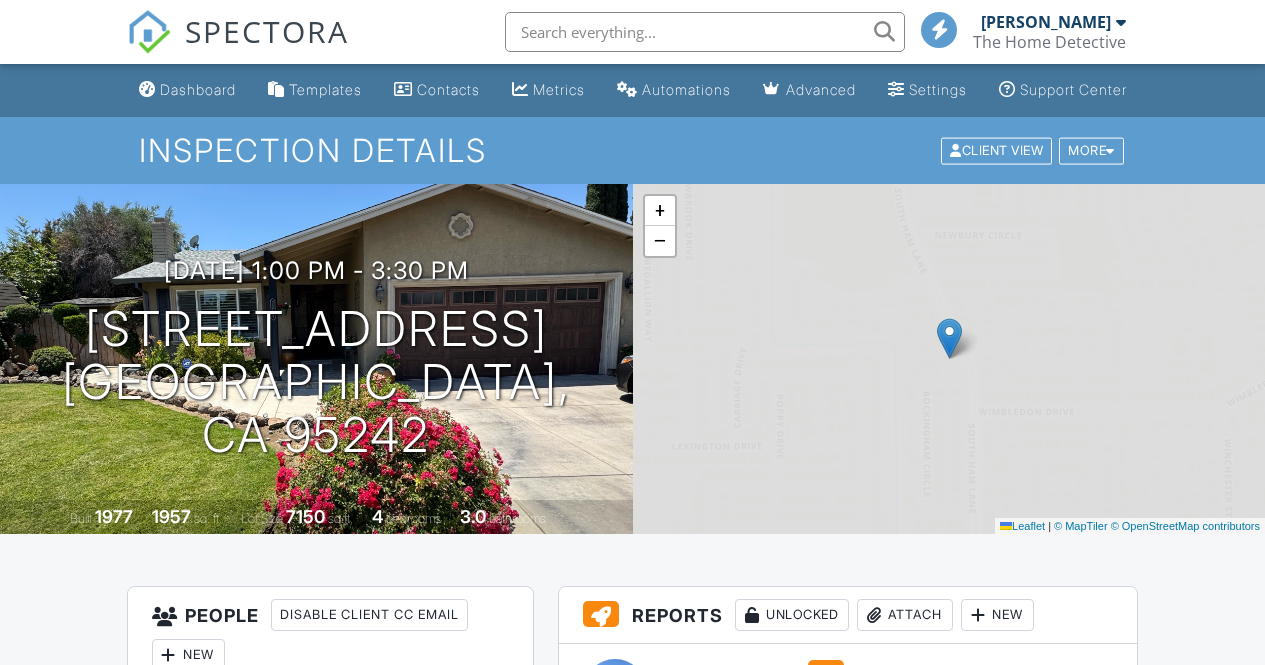 scroll, scrollTop: 614, scrollLeft: 0, axis: vertical 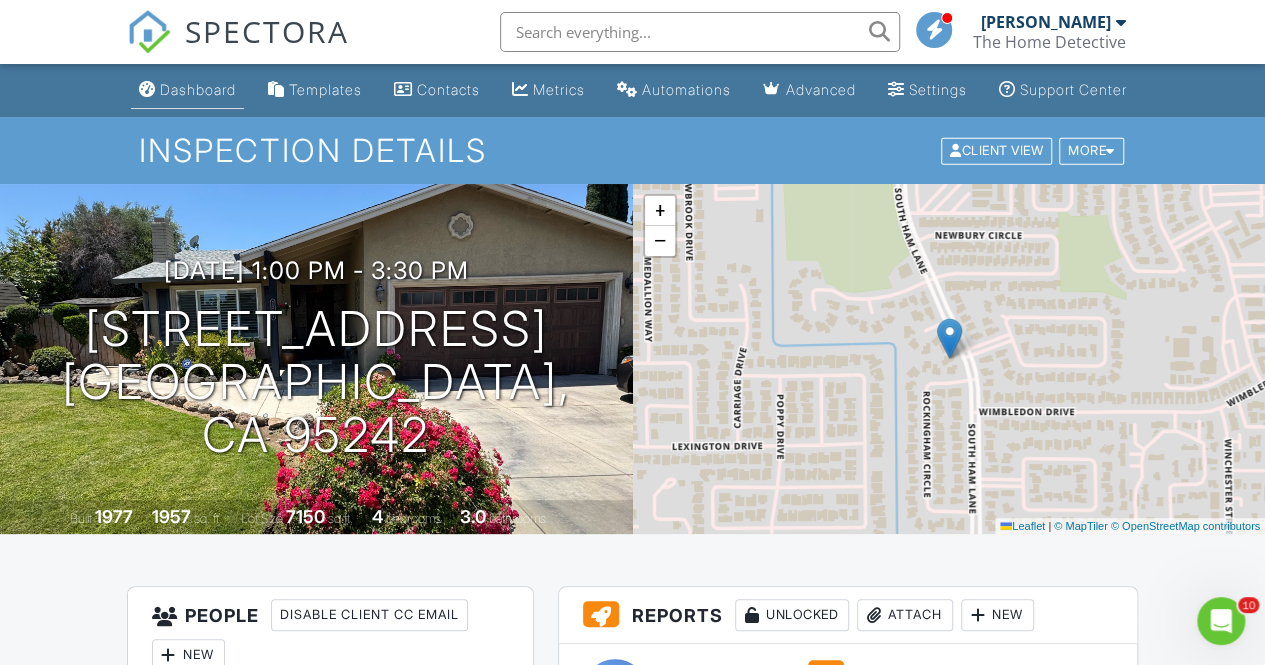 click on "Dashboard" at bounding box center [187, 90] 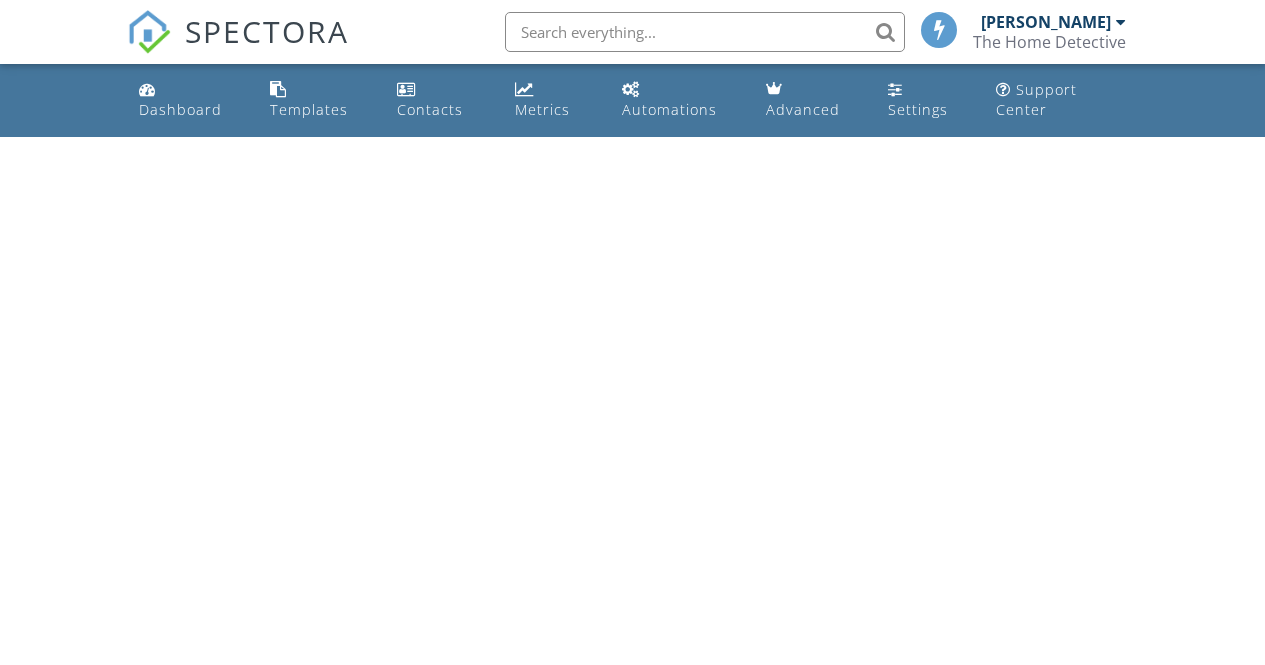 scroll, scrollTop: 0, scrollLeft: 0, axis: both 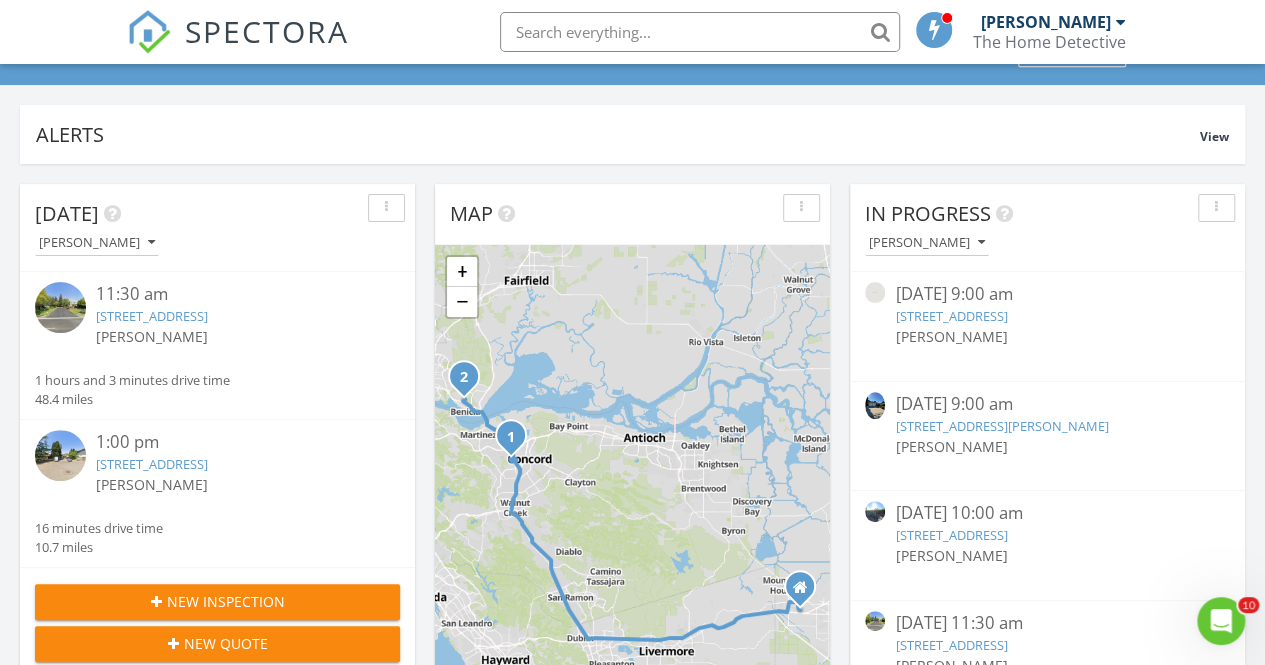 click on "07/10/25 9:00 am" at bounding box center (1047, 404) 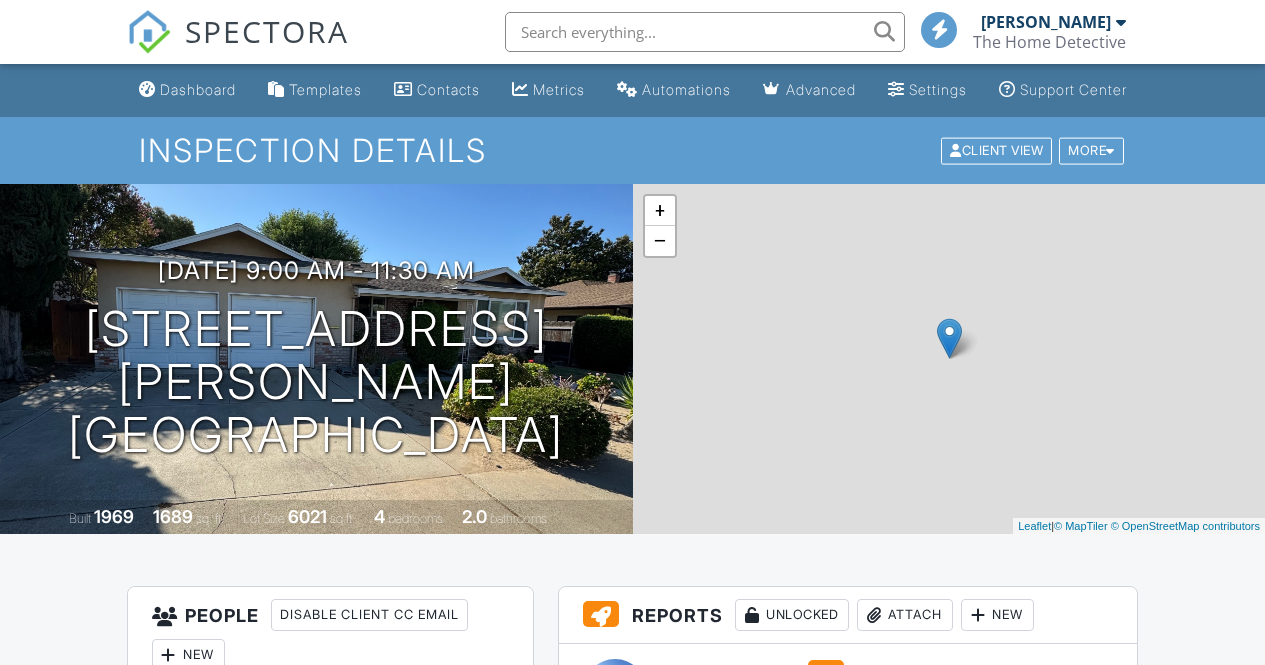scroll, scrollTop: 0, scrollLeft: 0, axis: both 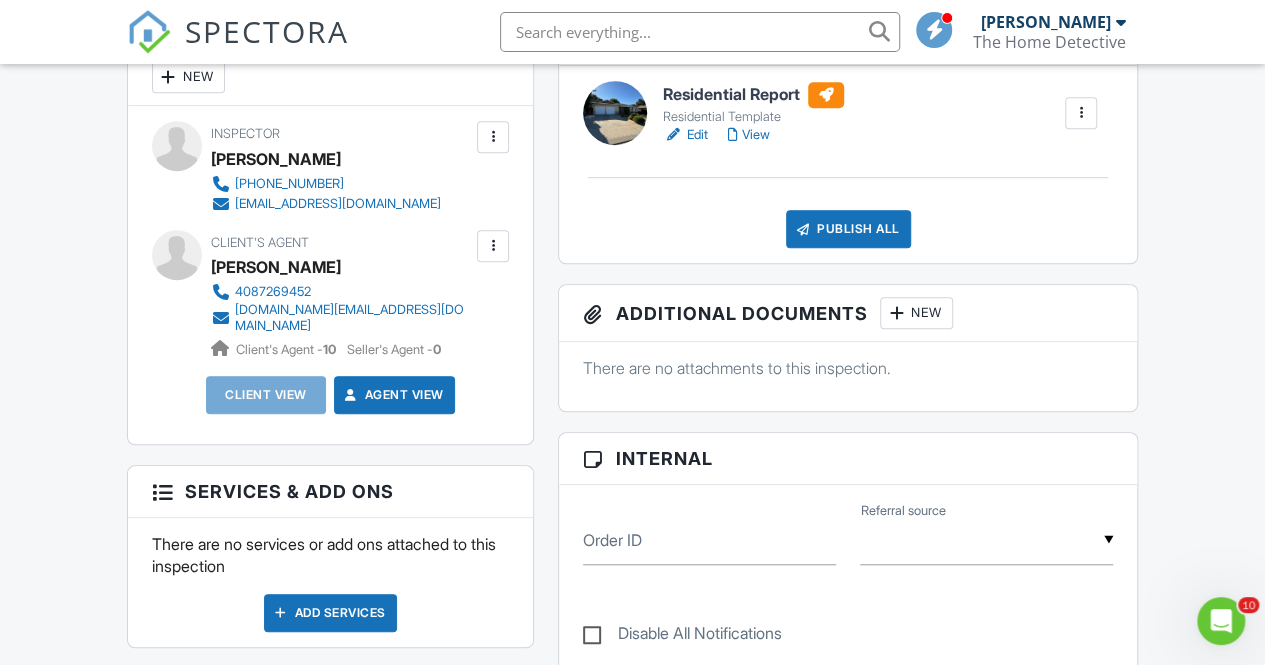 click on "Publish All" at bounding box center [848, 229] 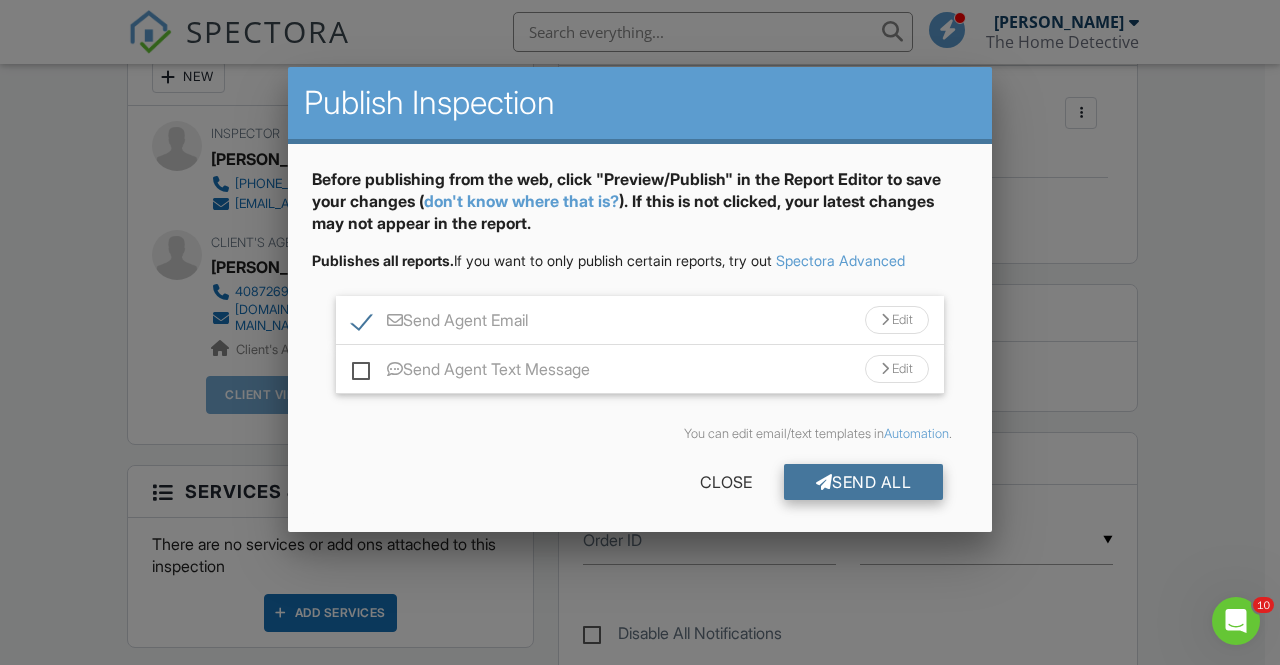 click on "Send All" at bounding box center [864, 482] 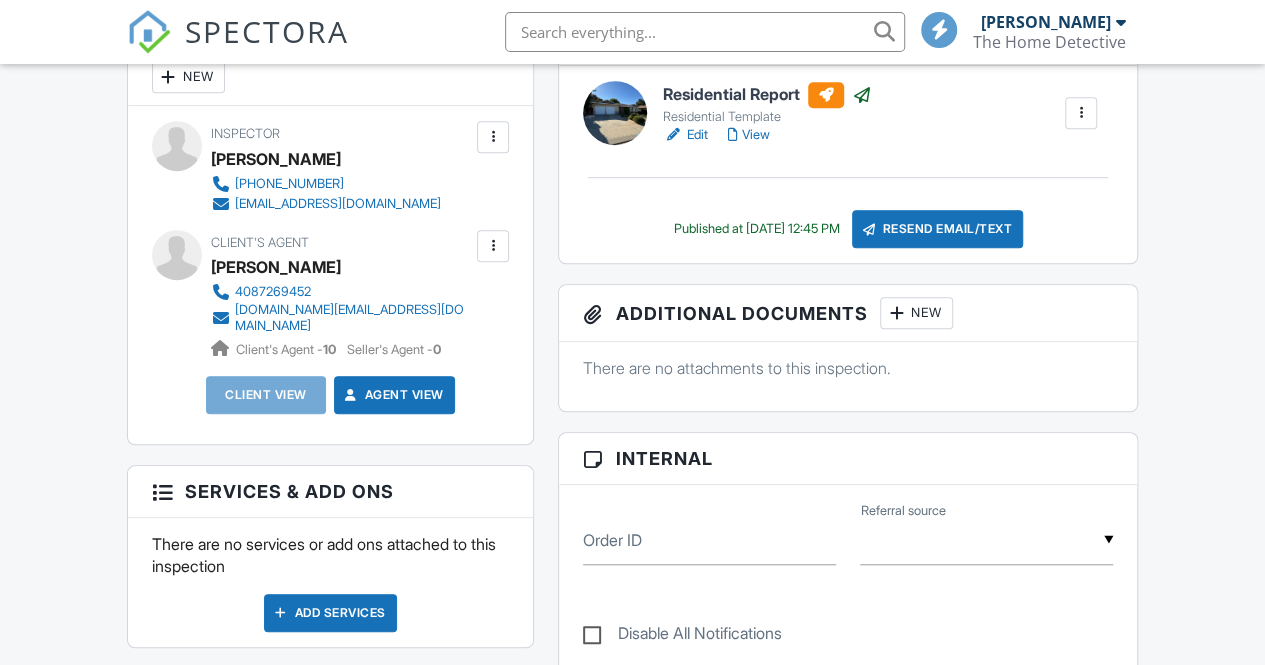 scroll, scrollTop: 578, scrollLeft: 0, axis: vertical 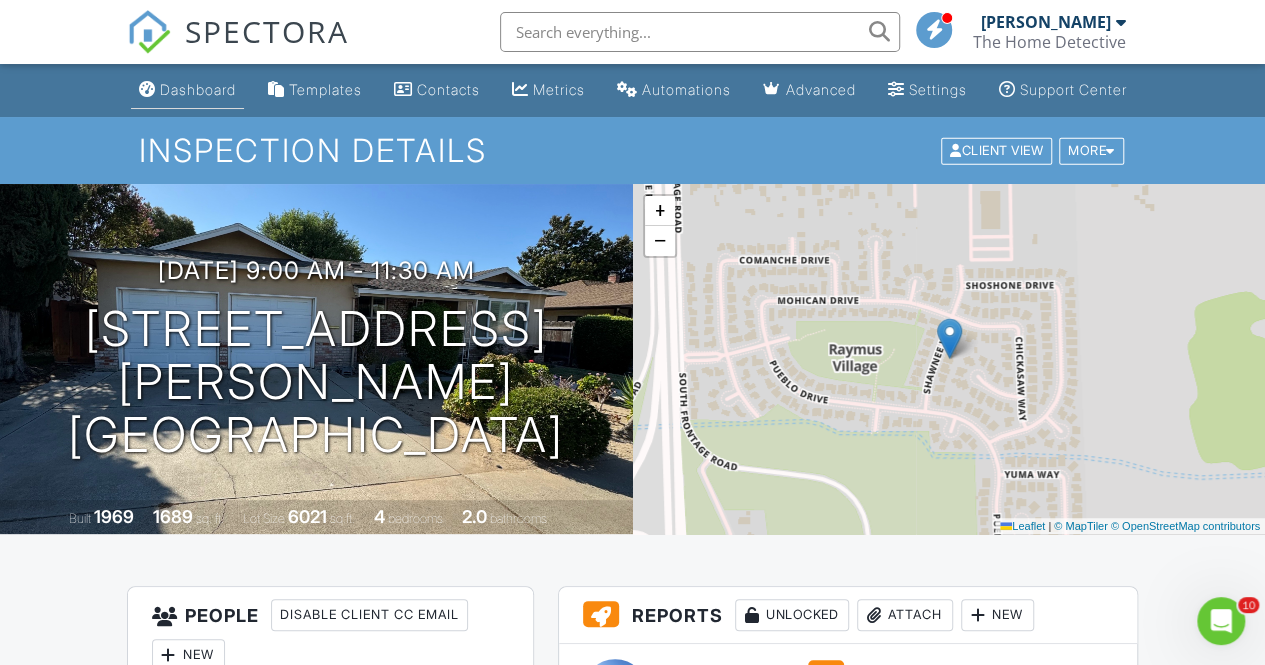 click on "Dashboard" at bounding box center [198, 89] 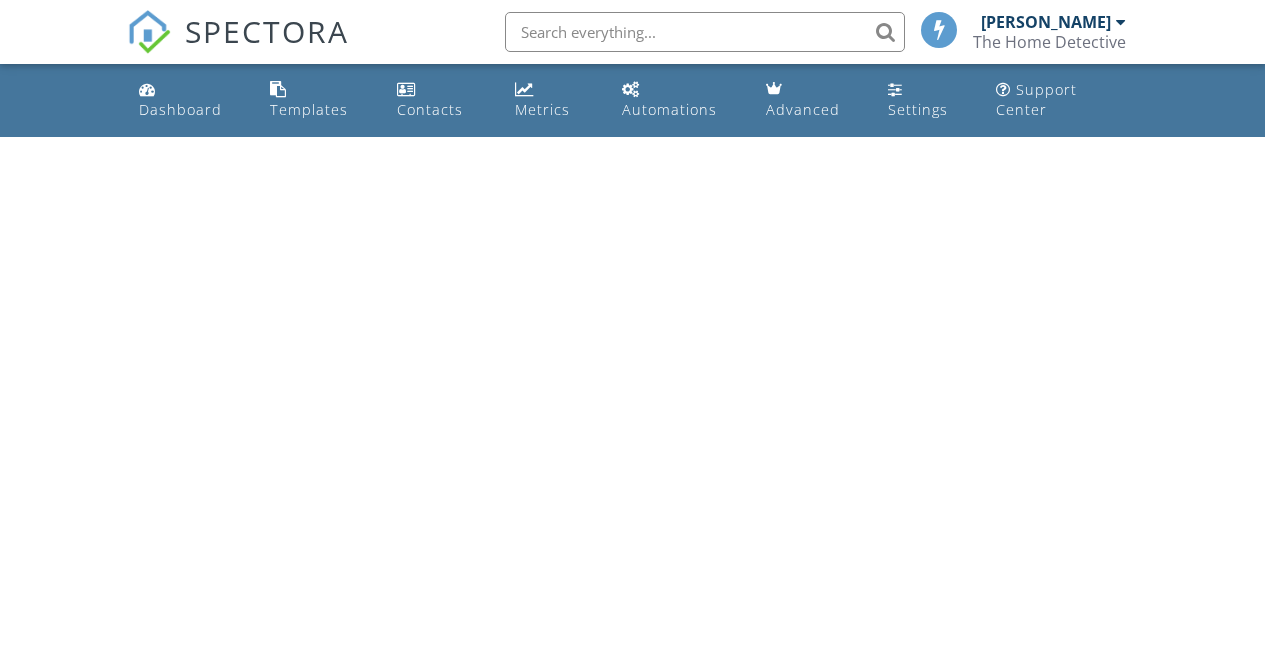 scroll, scrollTop: 0, scrollLeft: 0, axis: both 